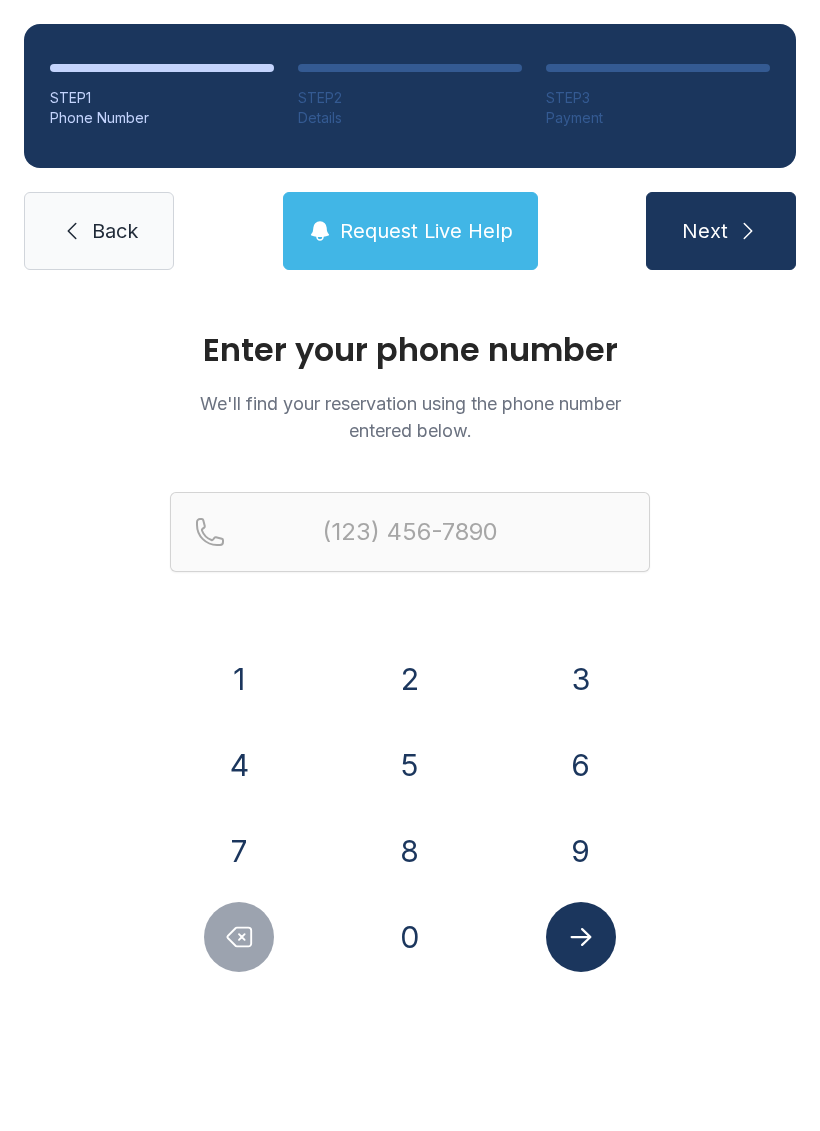 scroll, scrollTop: 0, scrollLeft: 0, axis: both 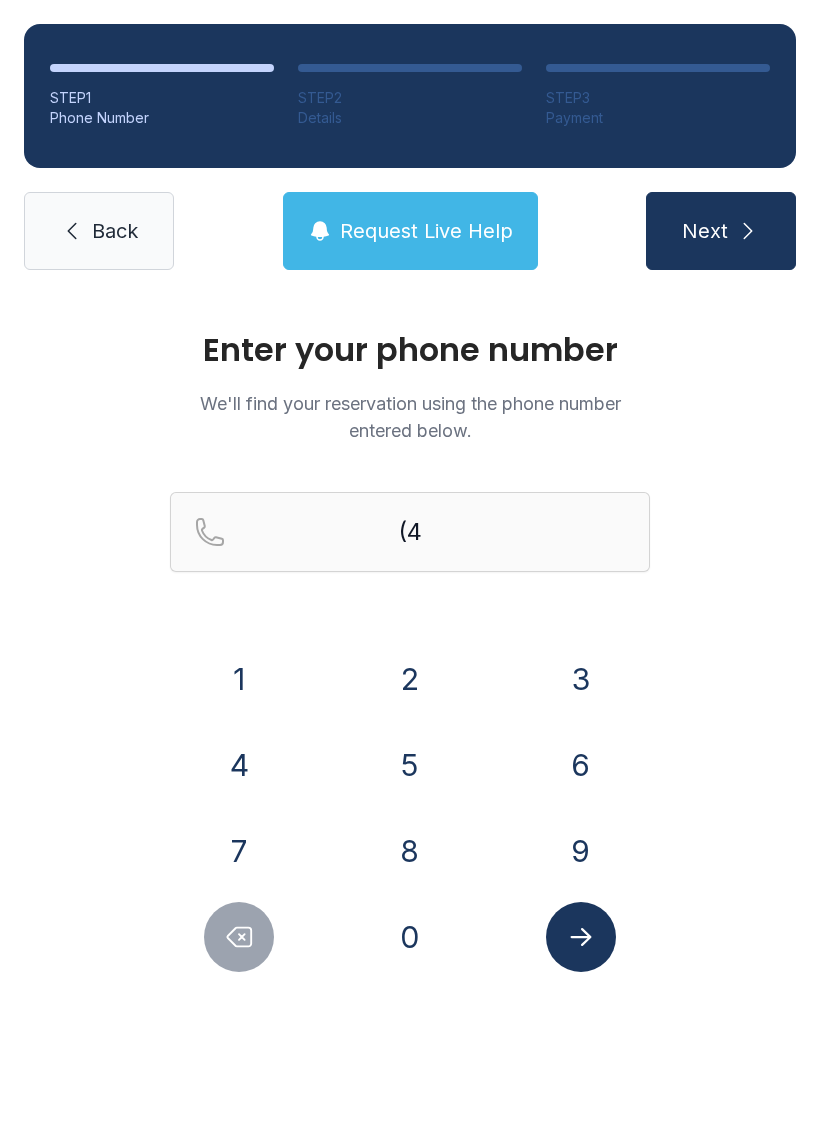 click on "4" at bounding box center (239, 679) 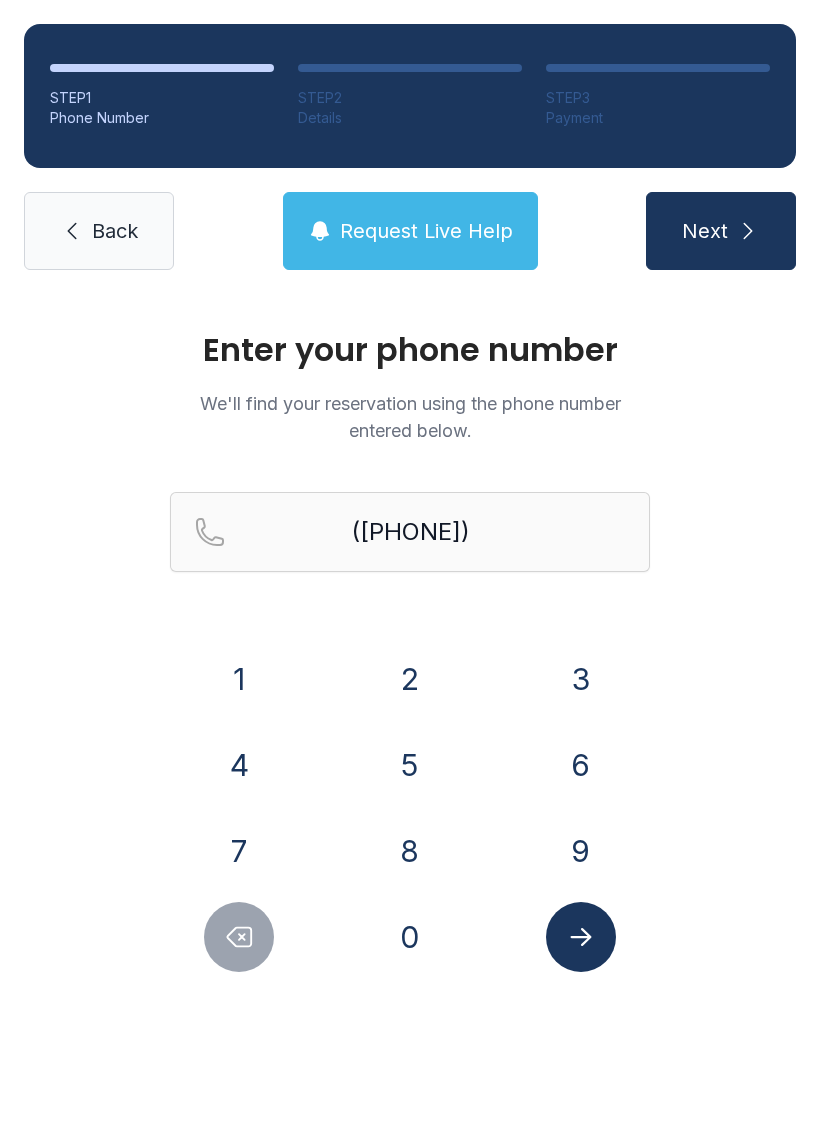 click on "3" at bounding box center (239, 679) 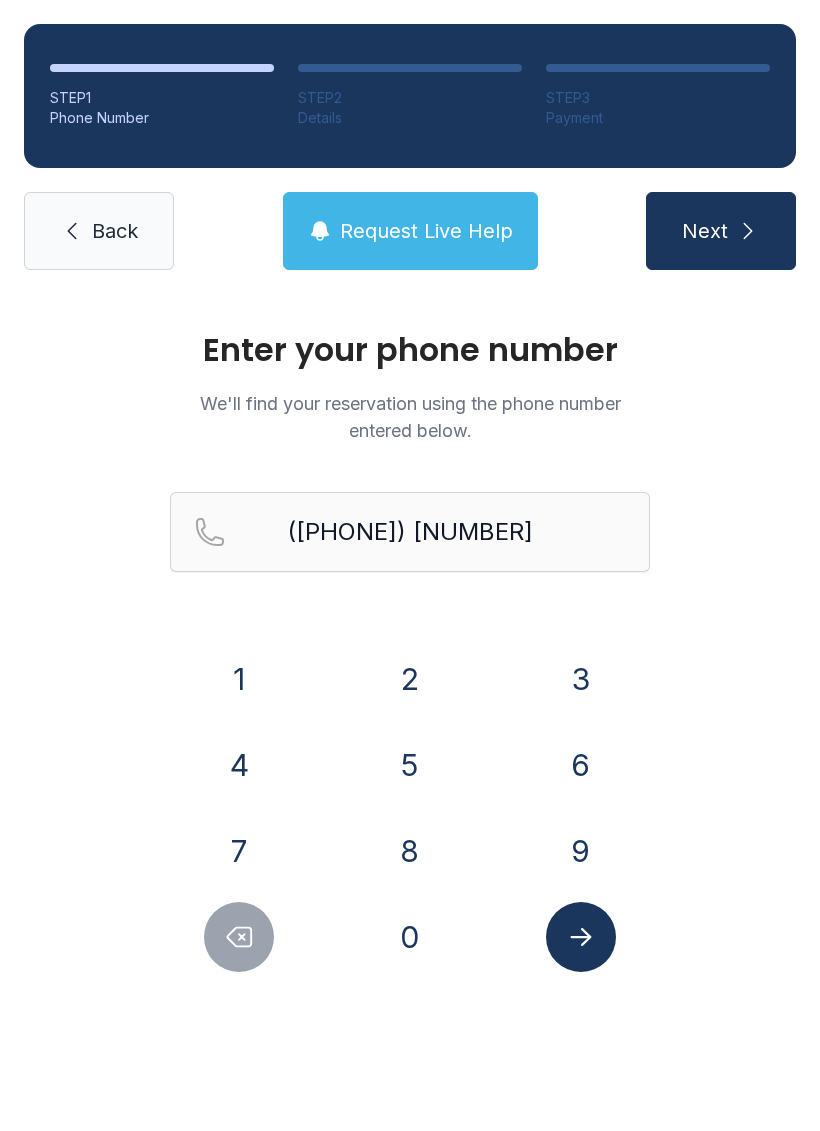 click on "4" at bounding box center [239, 679] 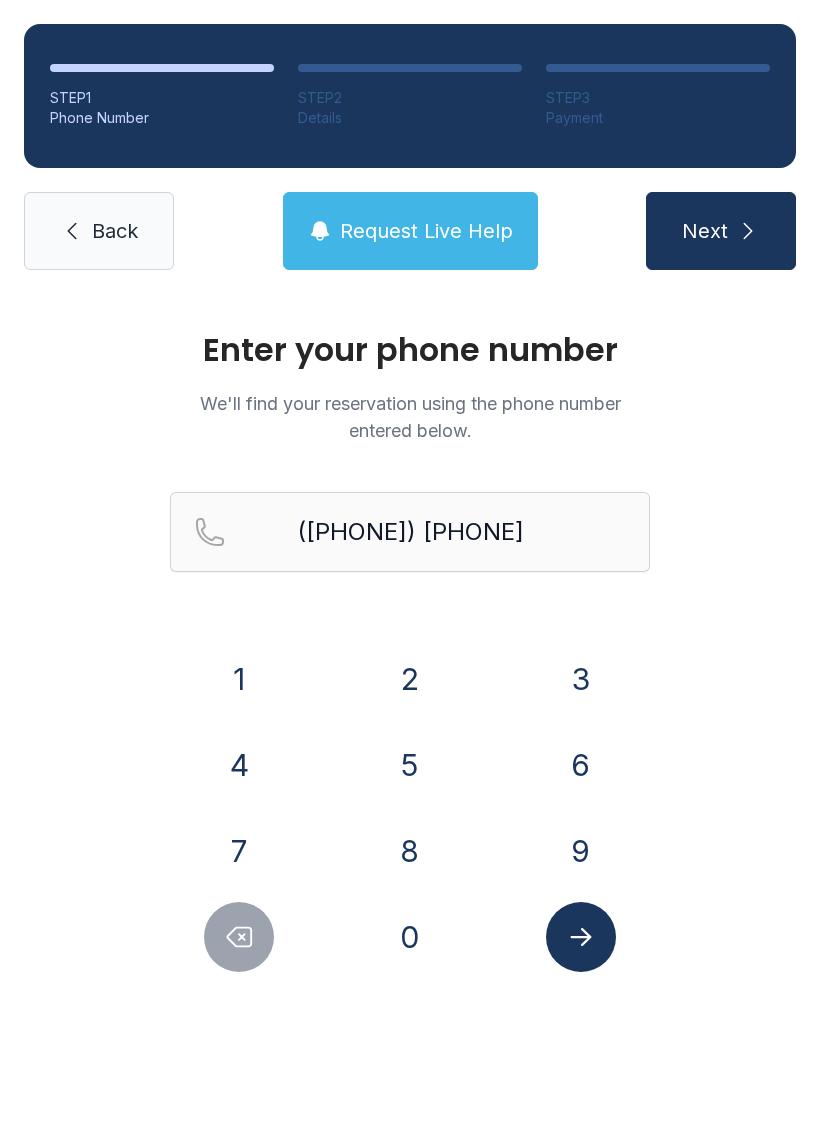 click on "1" at bounding box center (239, 679) 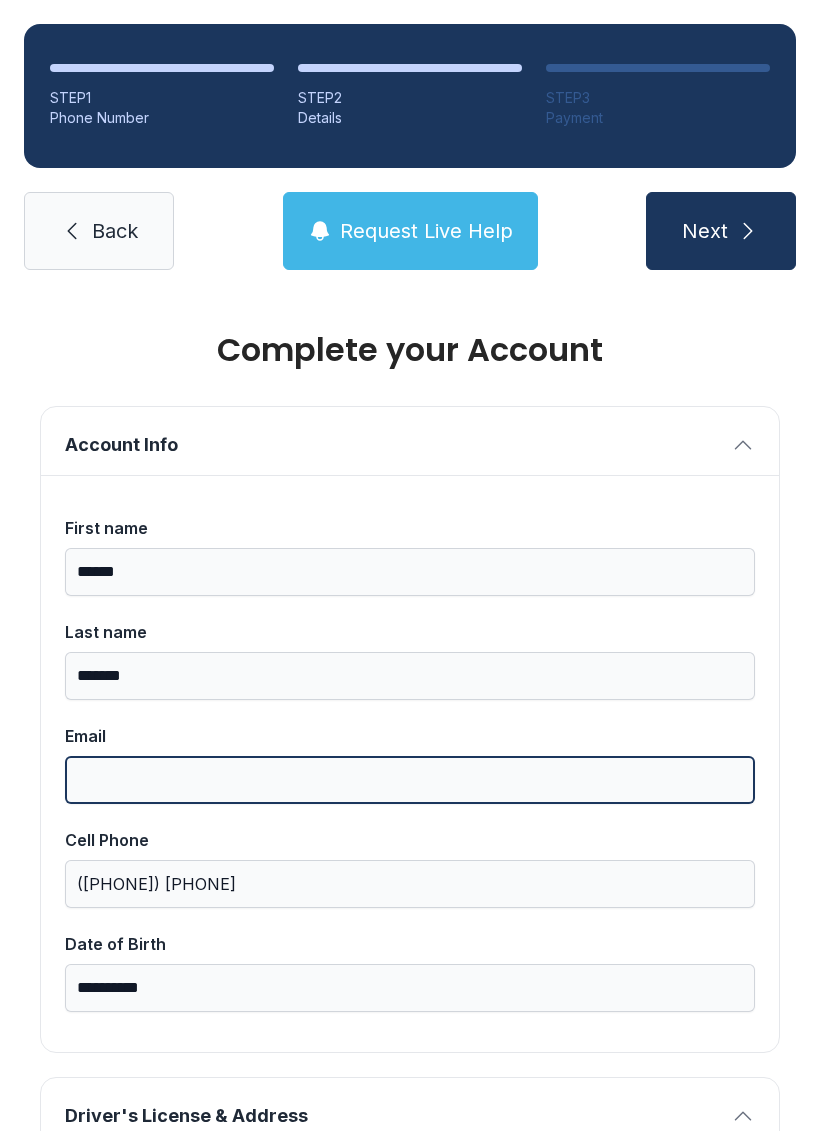 click on "Email" at bounding box center (410, 780) 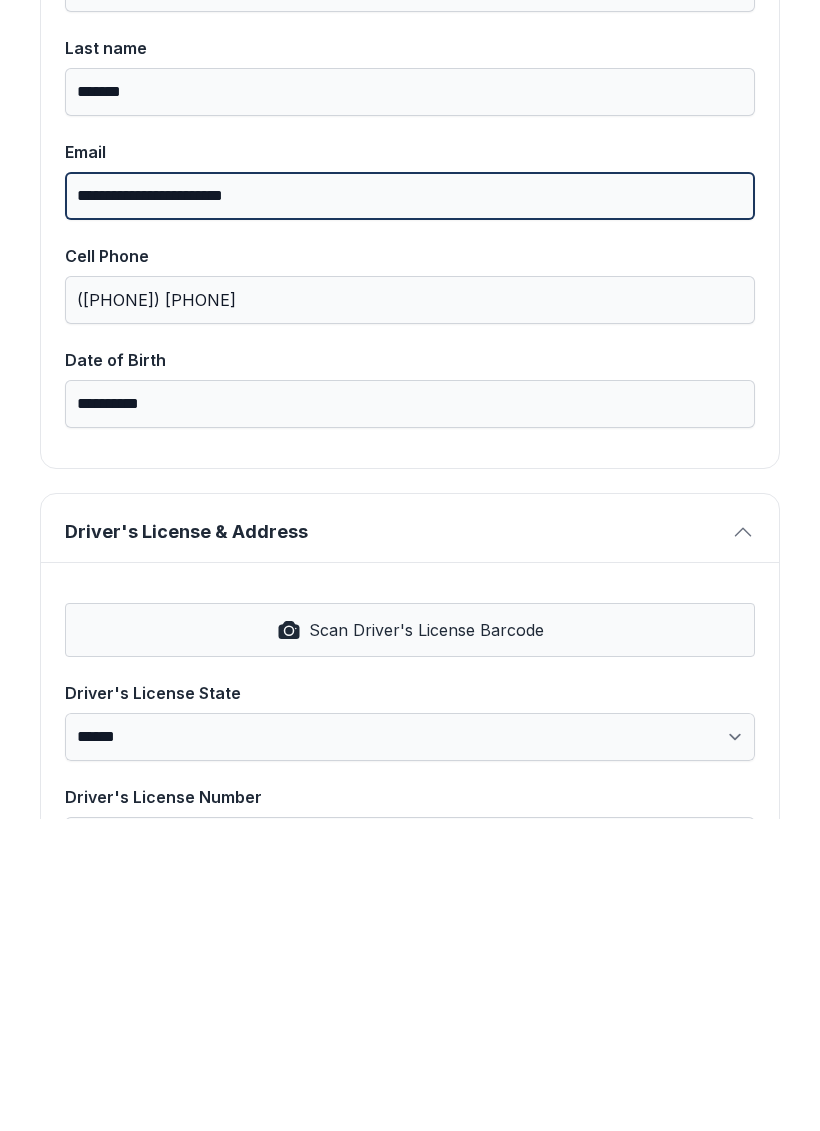 scroll, scrollTop: 282, scrollLeft: 0, axis: vertical 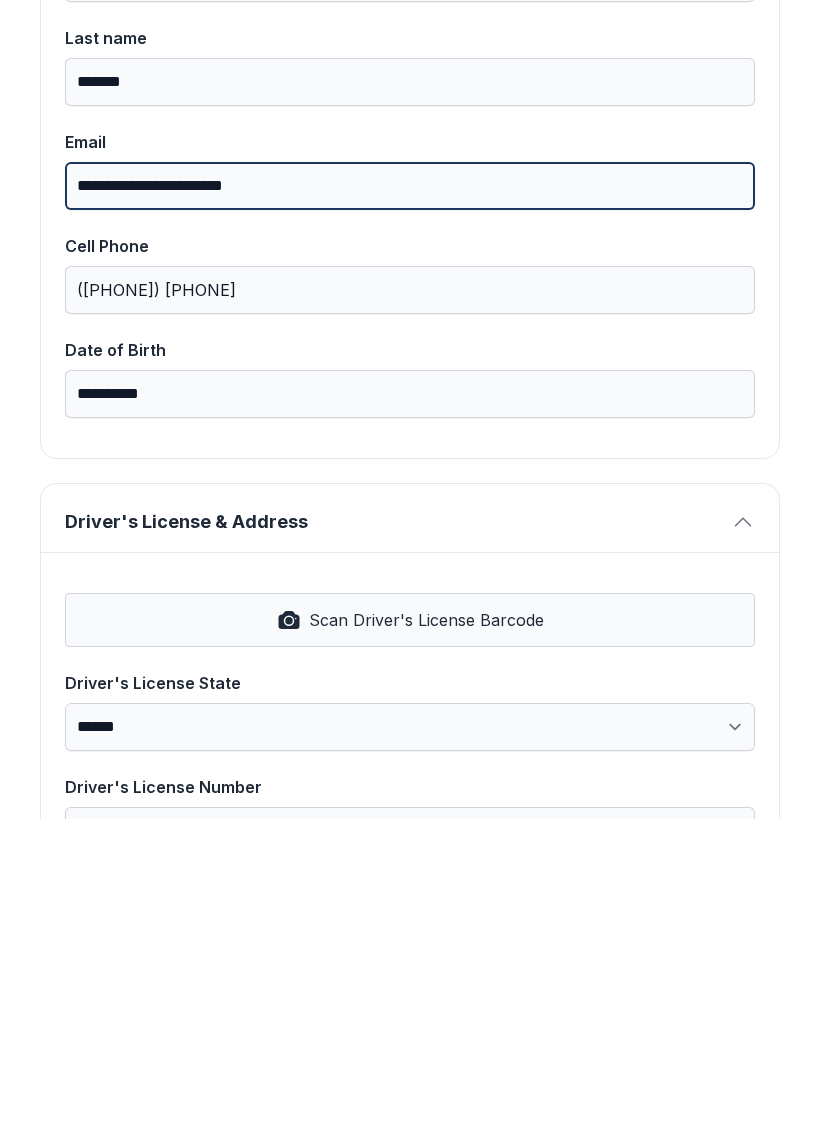 type on "**********" 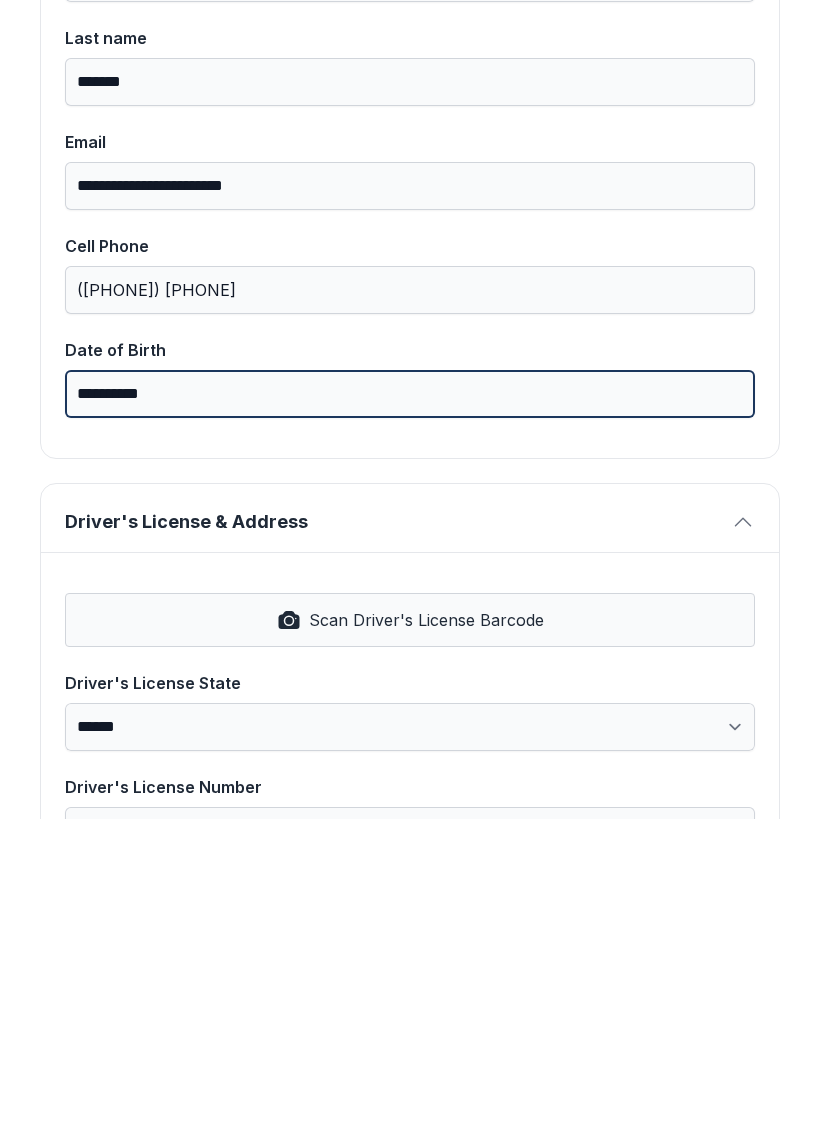 click on "**********" at bounding box center [410, 706] 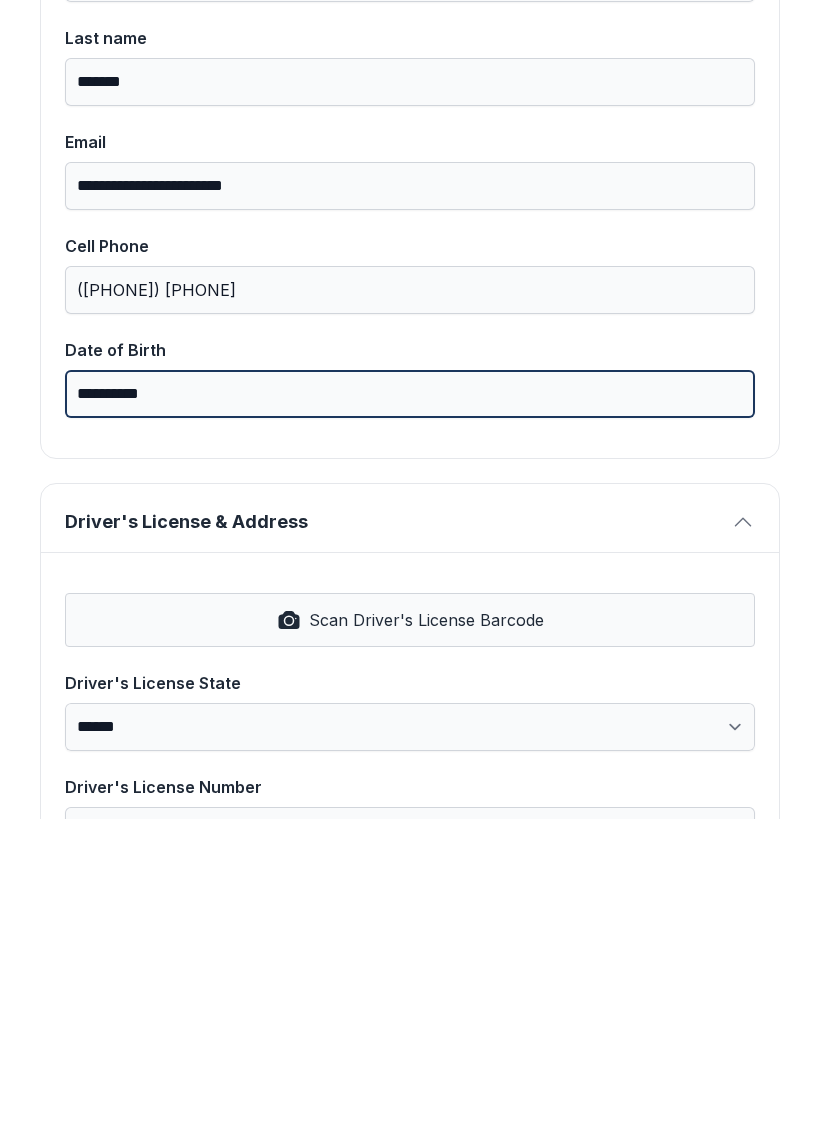 type on "**********" 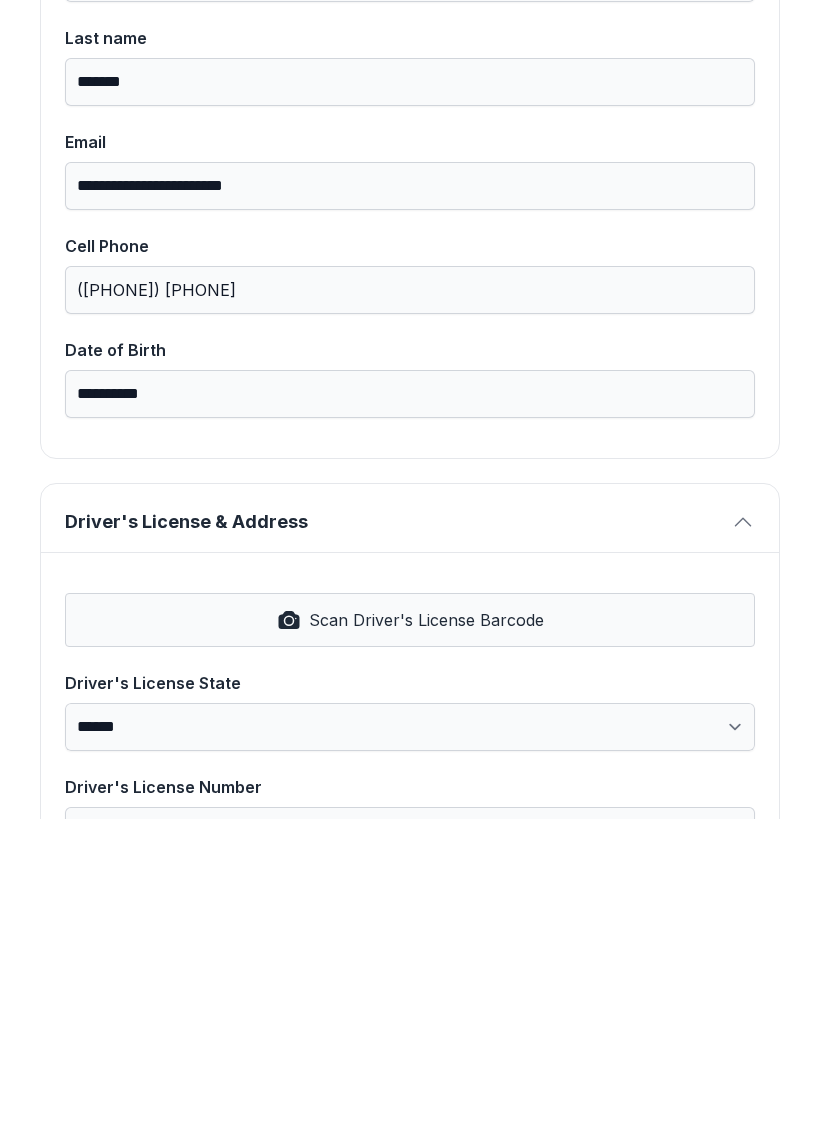 click on "Scan Driver's License Barcode" at bounding box center (426, 932) 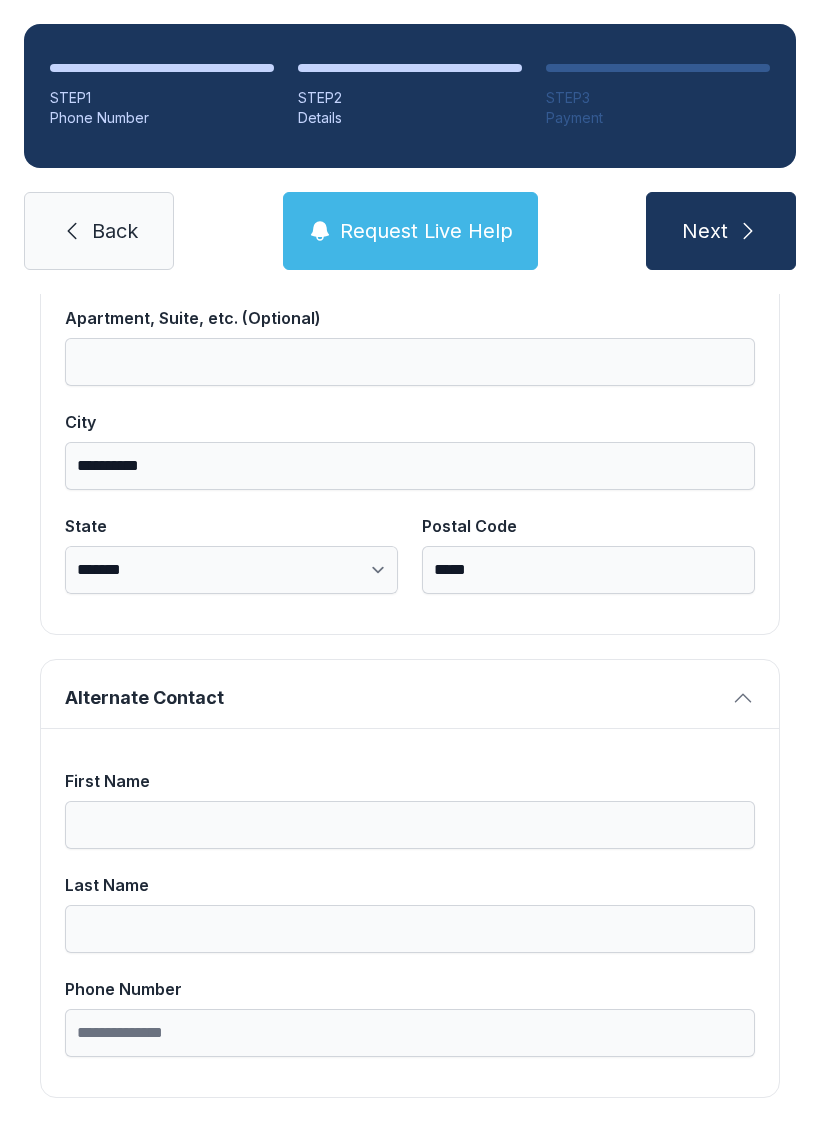 scroll, scrollTop: 1269, scrollLeft: 0, axis: vertical 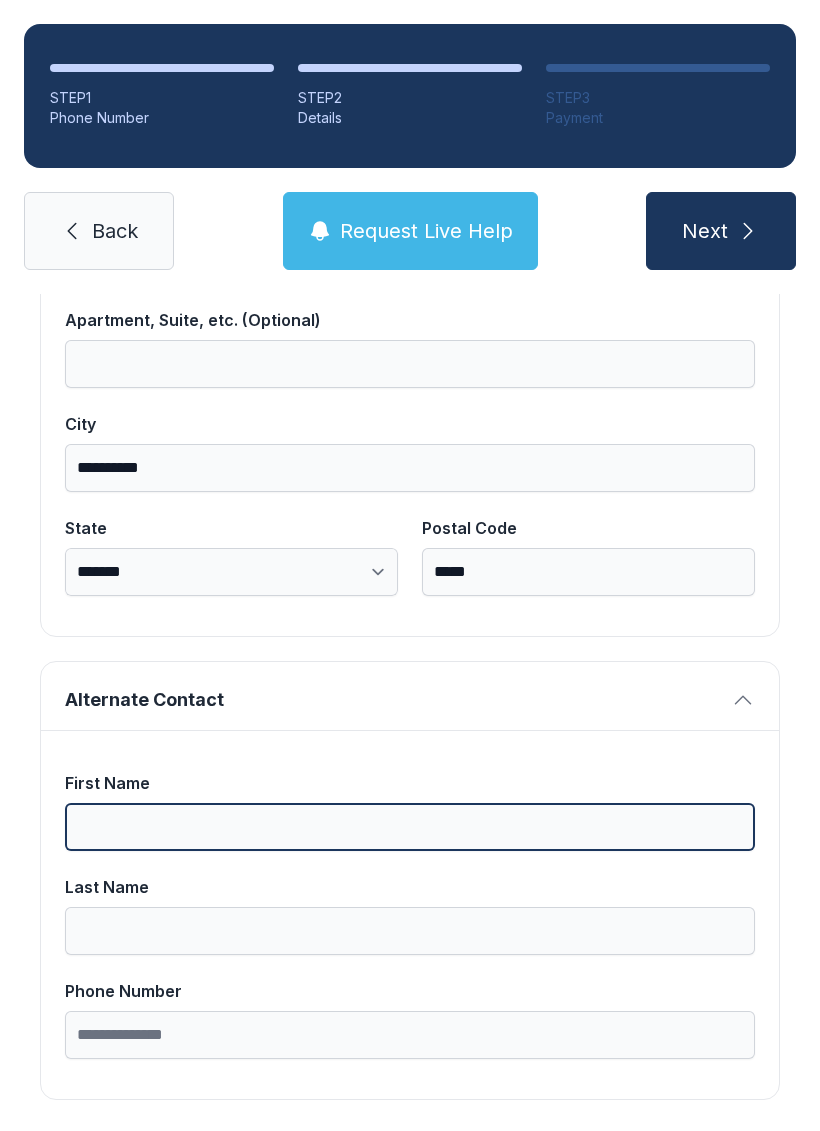 click on "First Name" at bounding box center (410, 827) 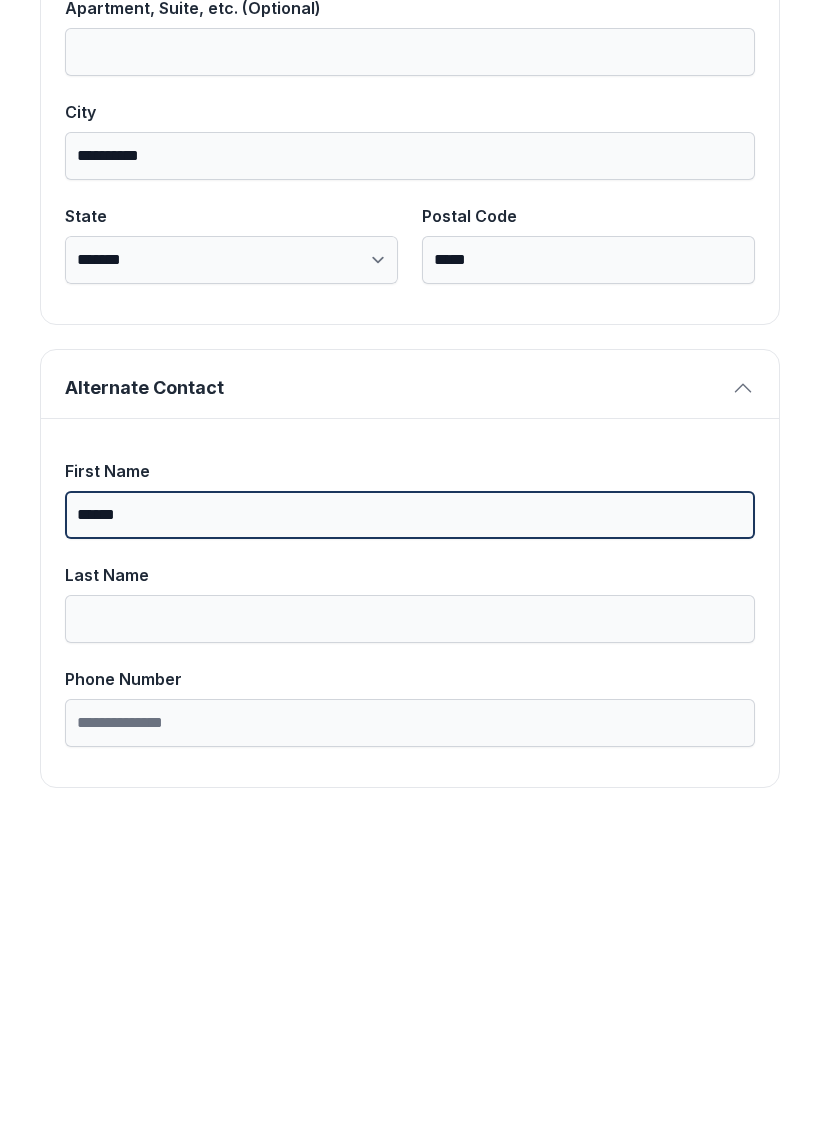 type on "******" 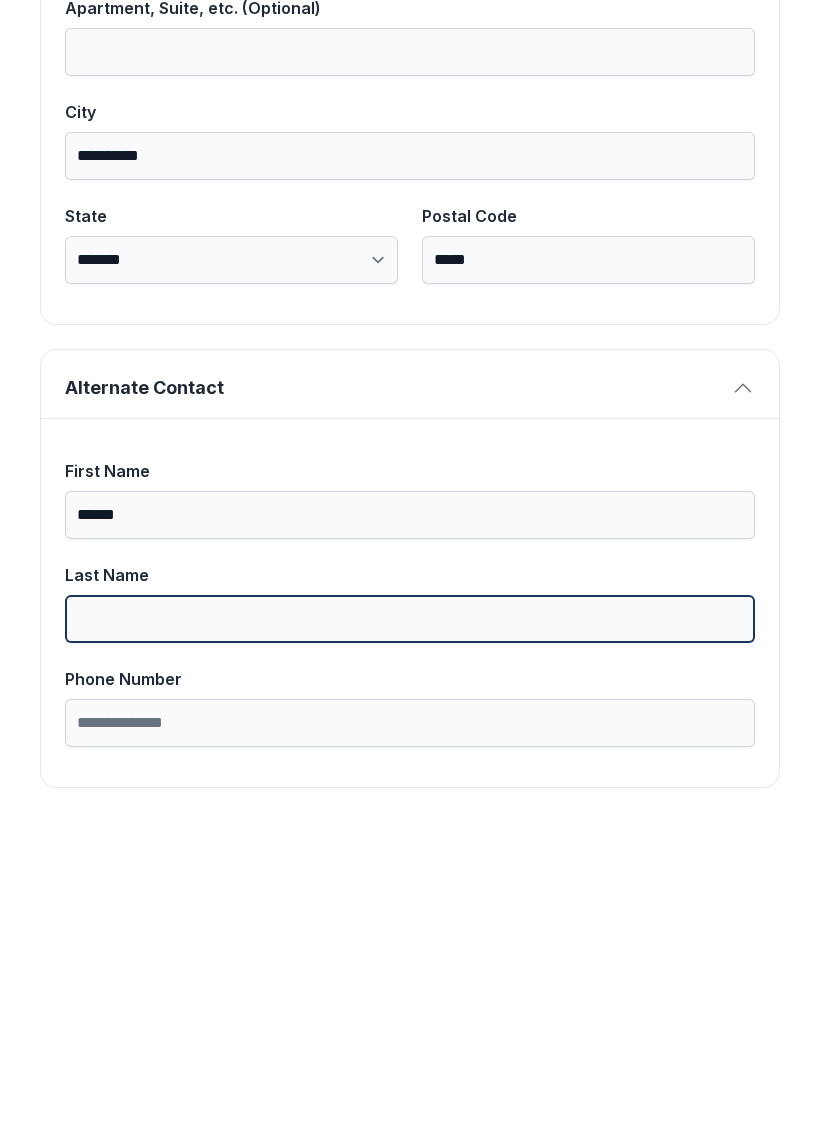 click on "Last Name" at bounding box center (410, 931) 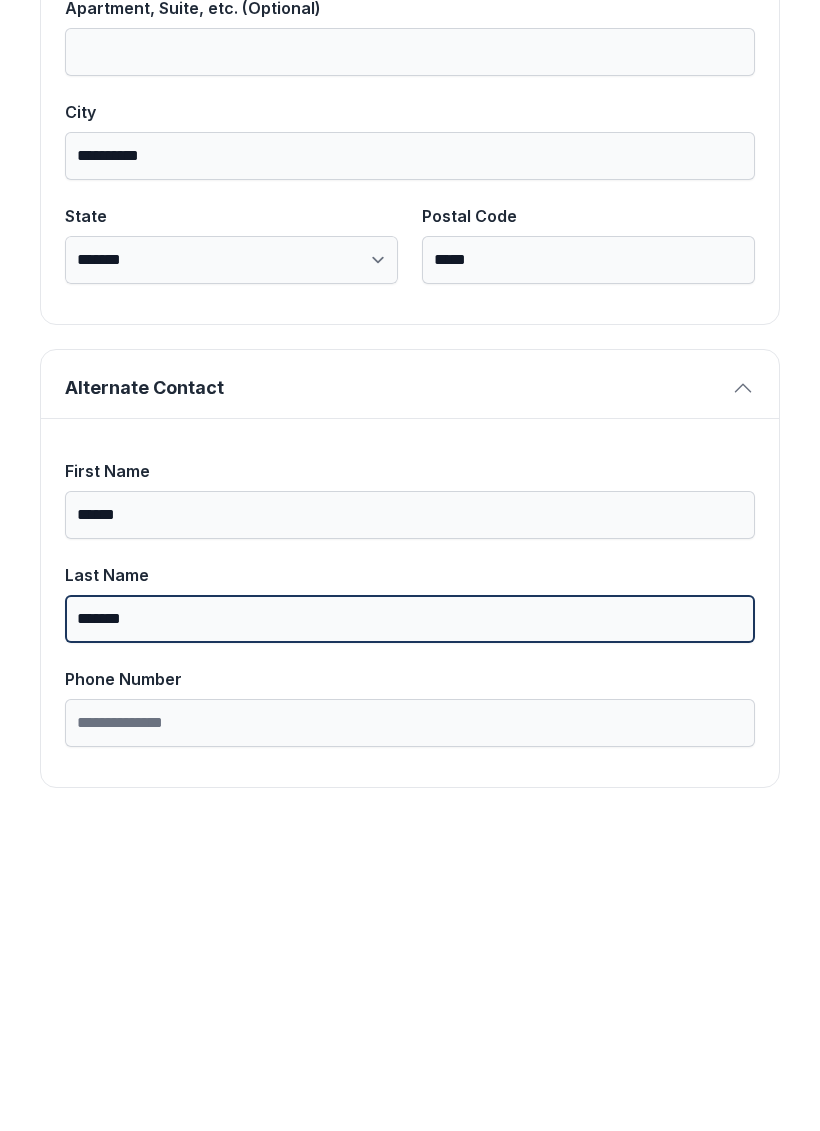 type on "*******" 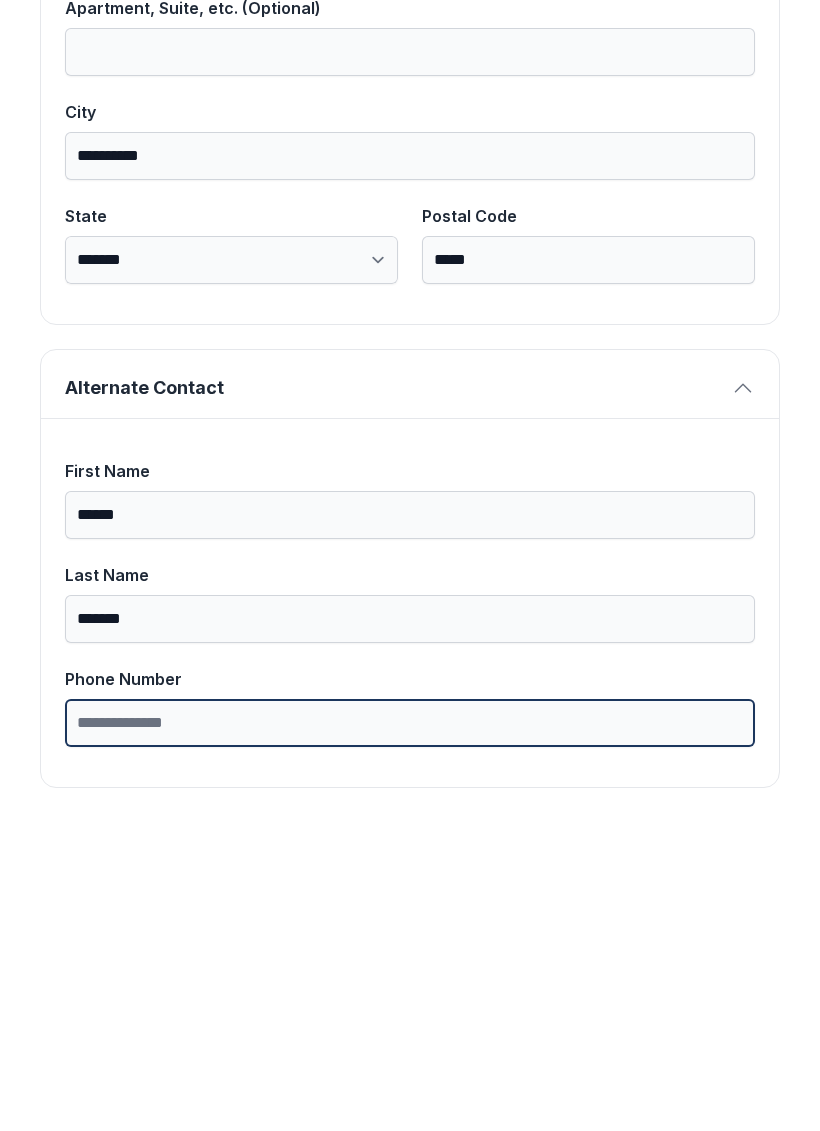 click on "Phone Number" at bounding box center [410, 1035] 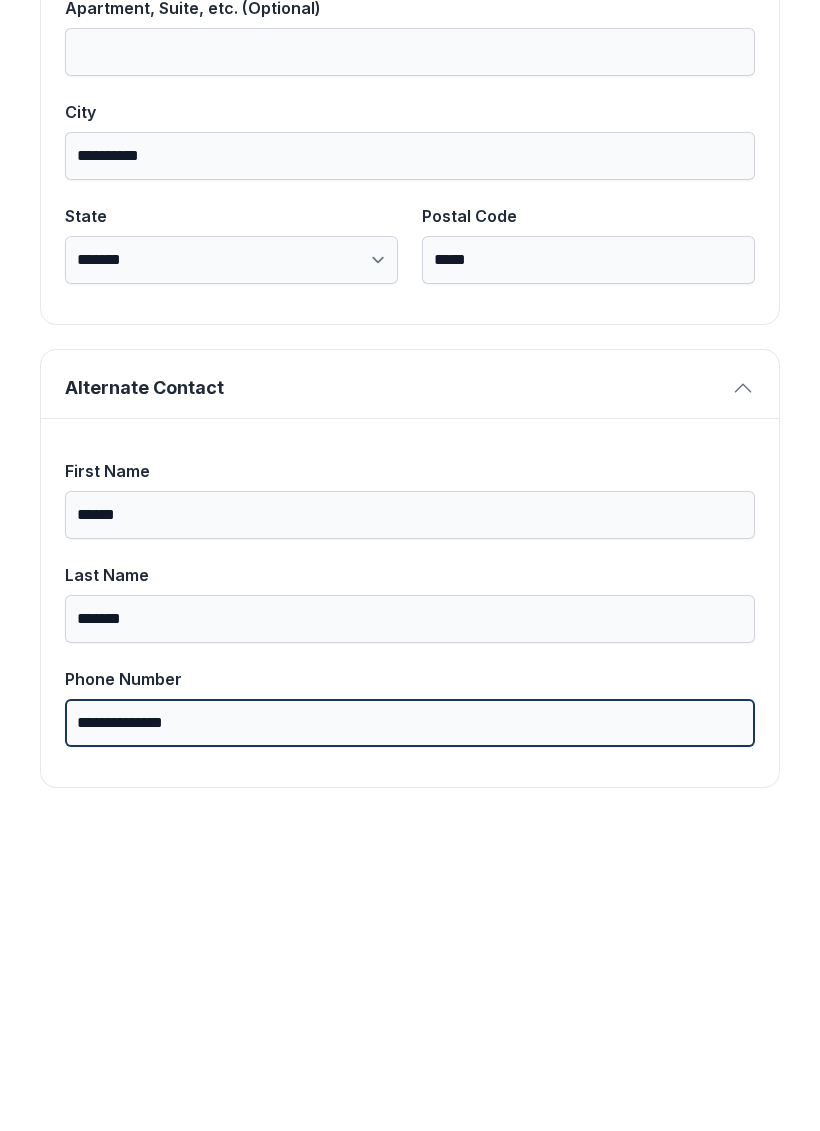 type on "**********" 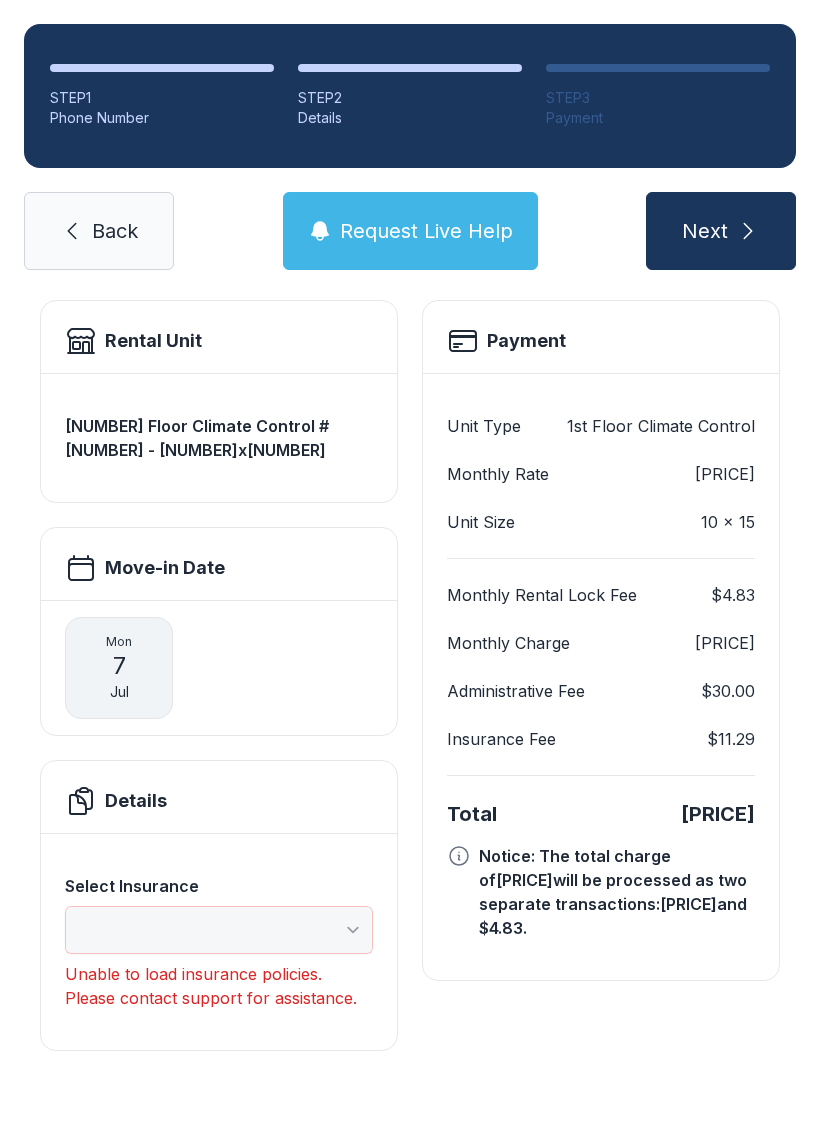 scroll, scrollTop: 33, scrollLeft: 0, axis: vertical 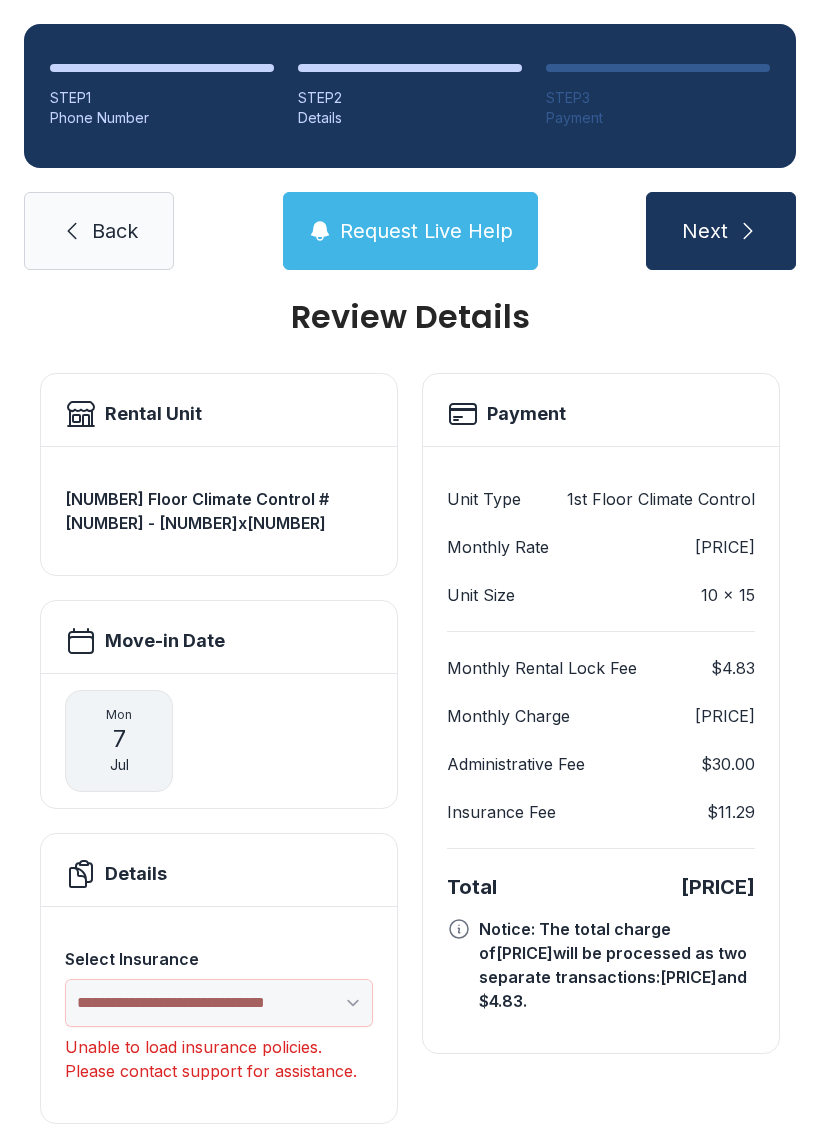 click on "Next" at bounding box center [721, 231] 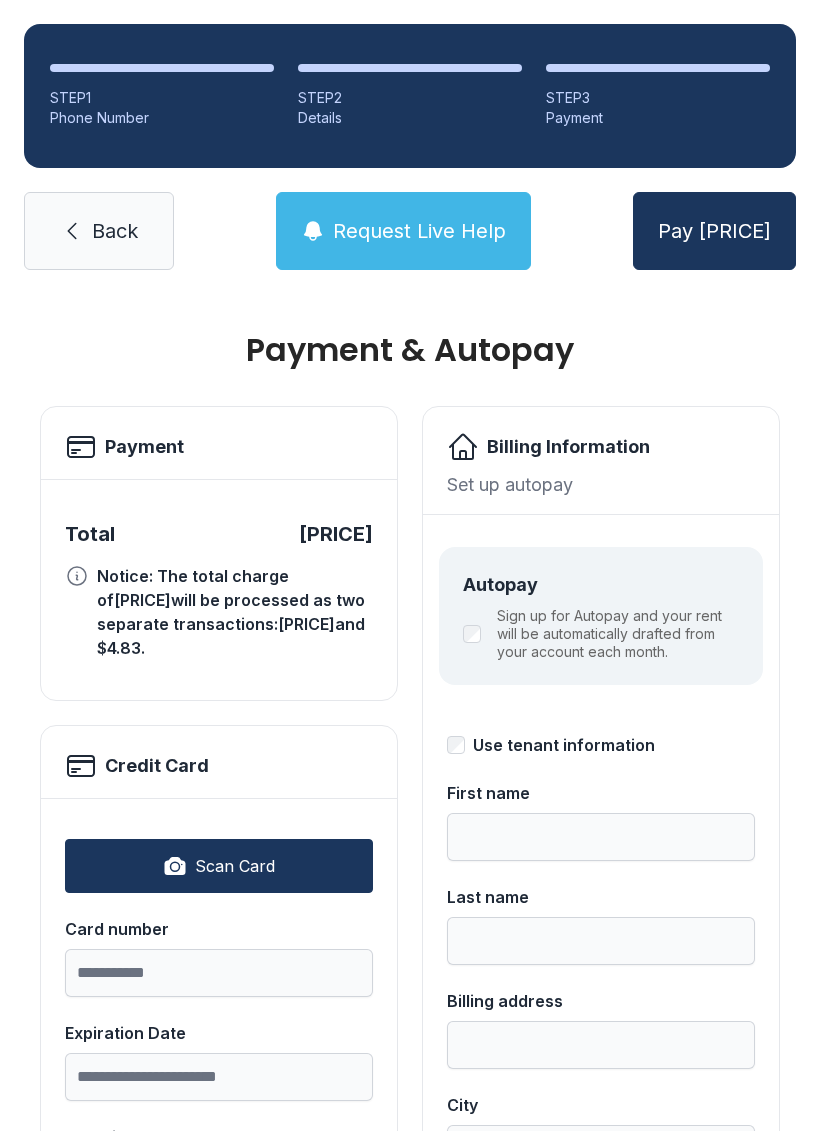 click on "Scan Card" at bounding box center (235, 866) 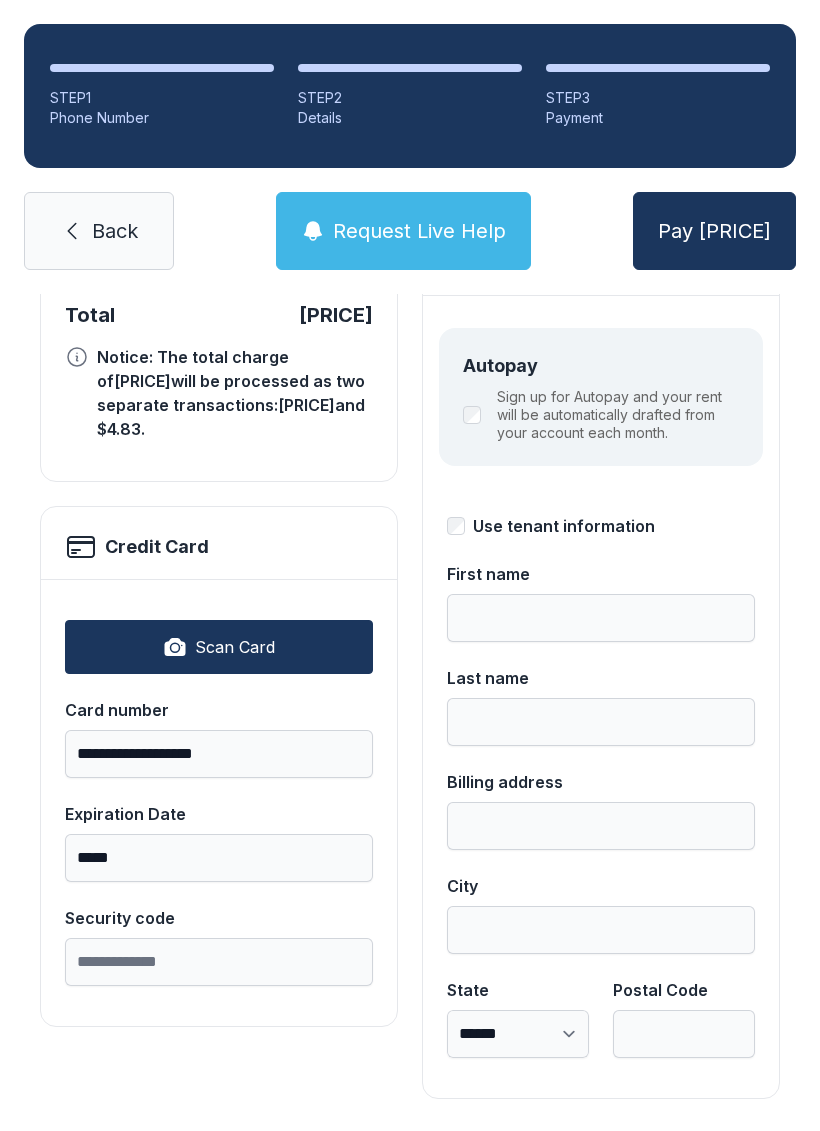 scroll, scrollTop: 218, scrollLeft: 0, axis: vertical 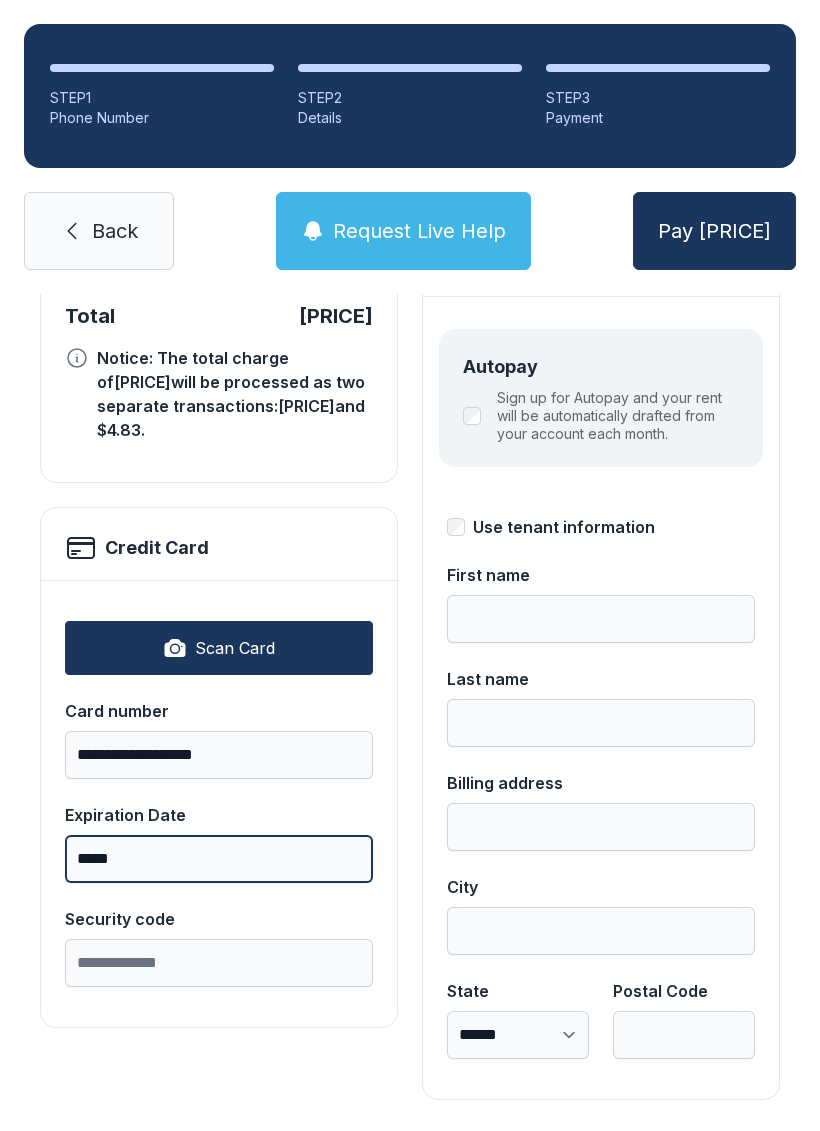 click on "*****" at bounding box center (219, 859) 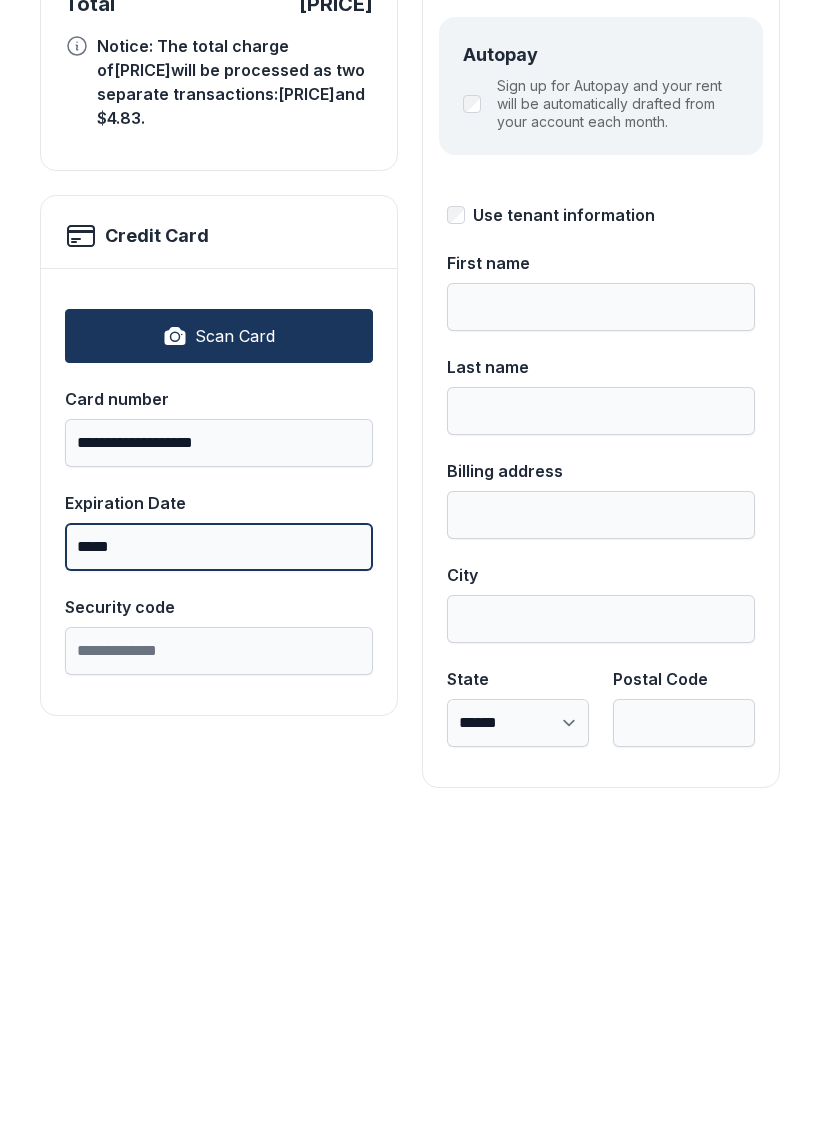 type on "*****" 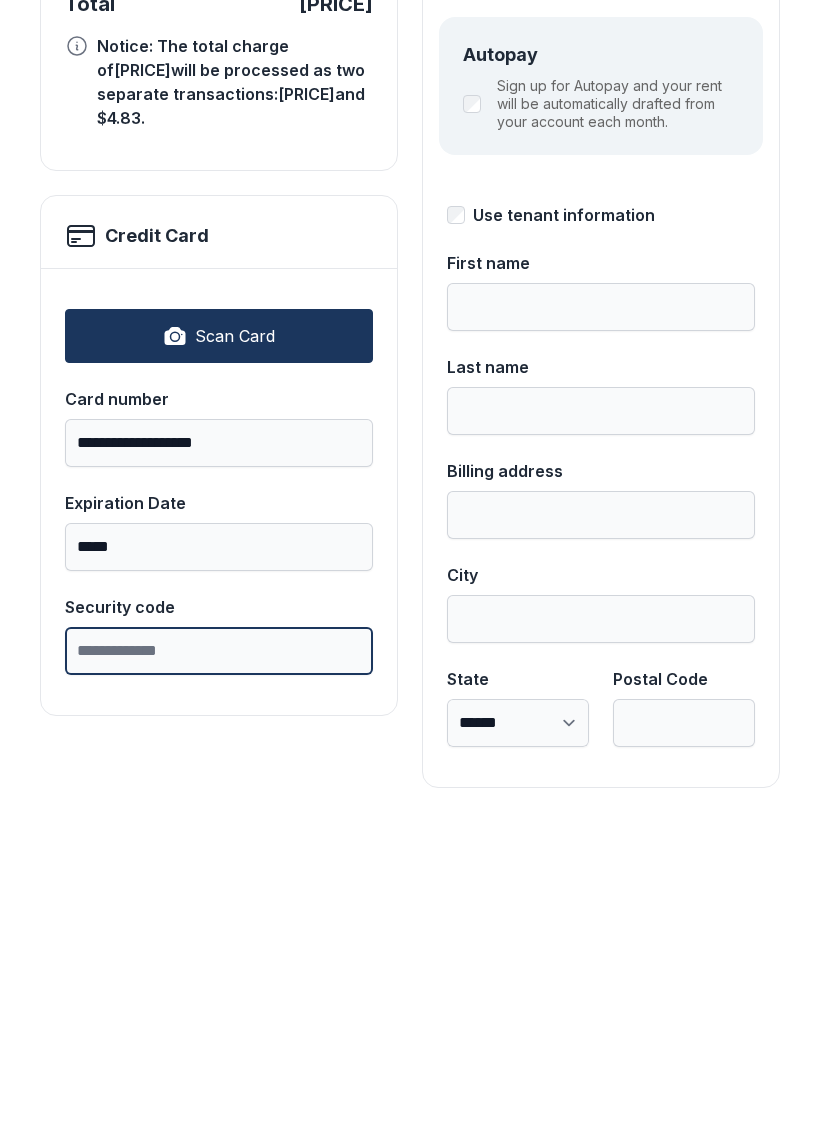 click on "Security code" at bounding box center (219, 963) 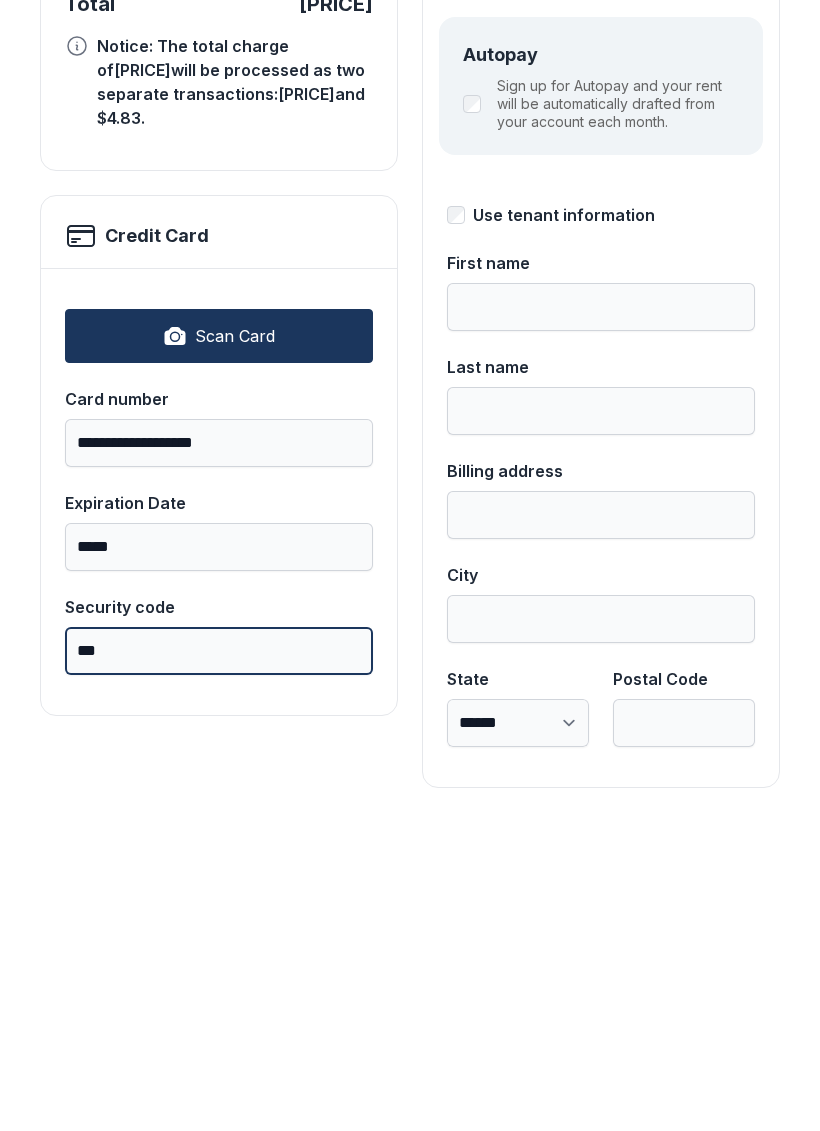 type on "***" 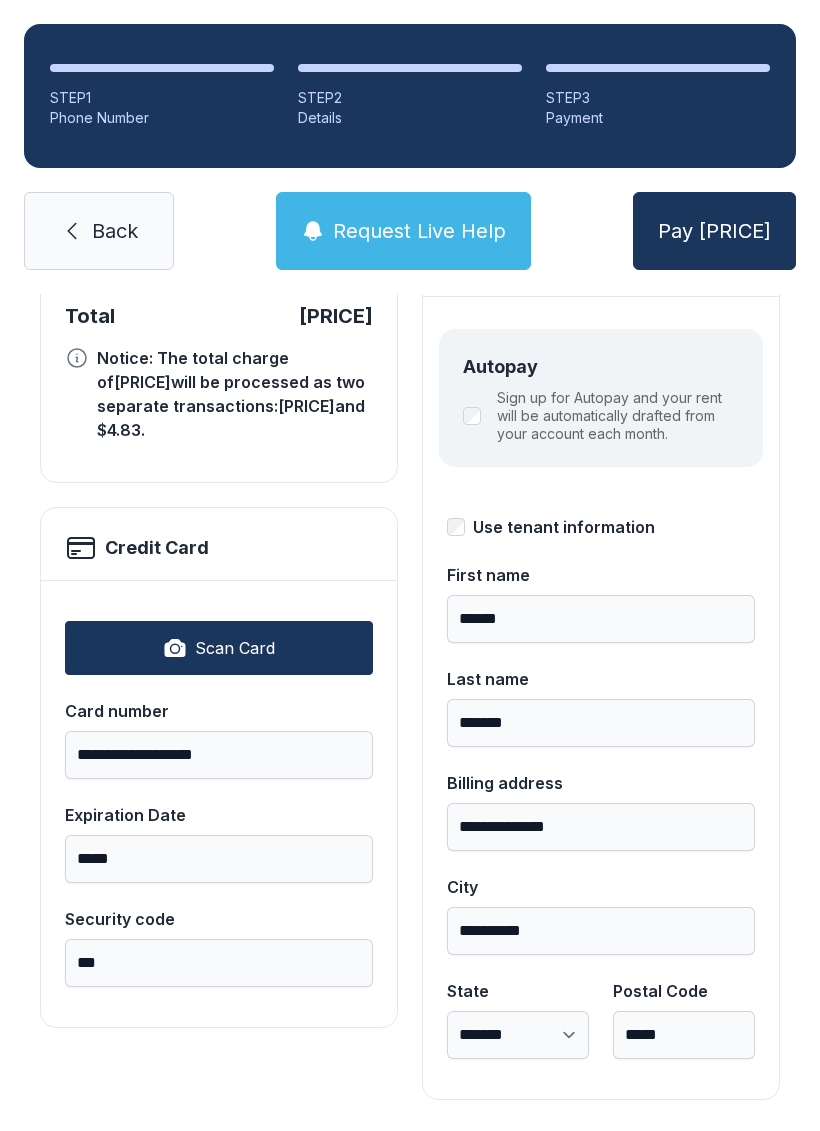 click on "Pay [PRICE]" at bounding box center [714, 231] 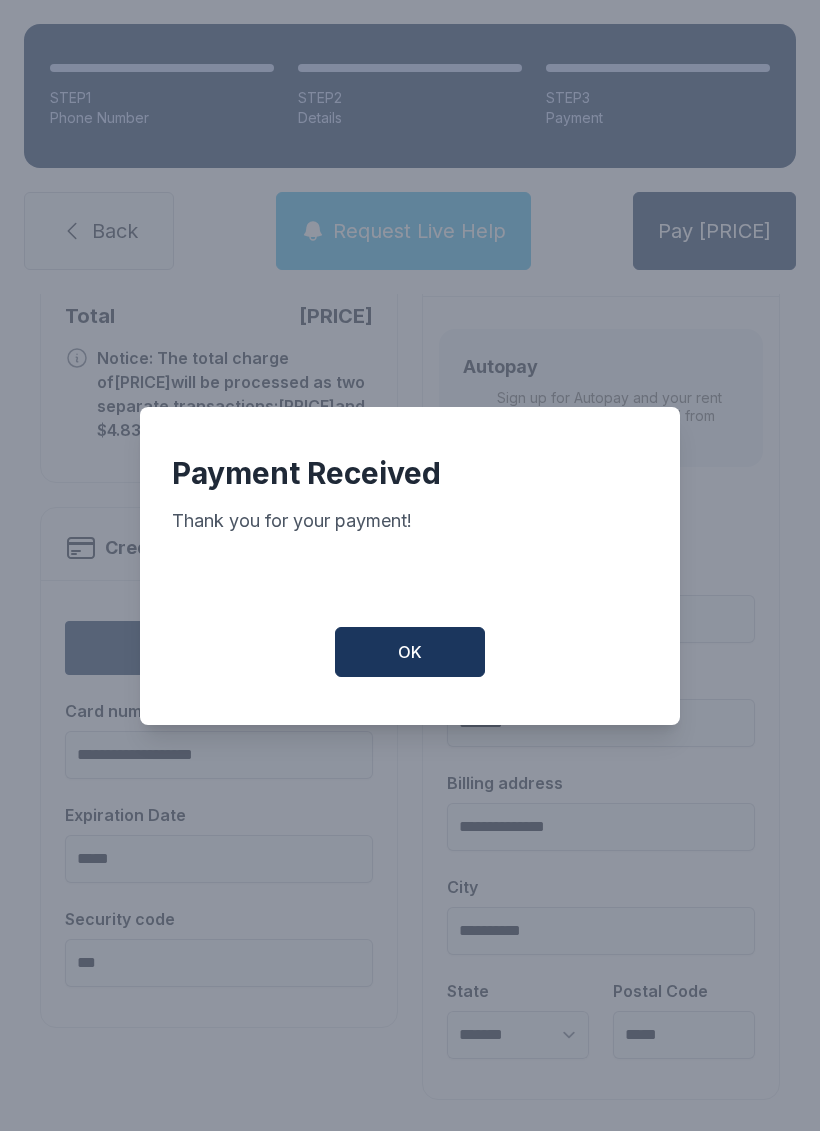 click on "OK" at bounding box center (410, 652) 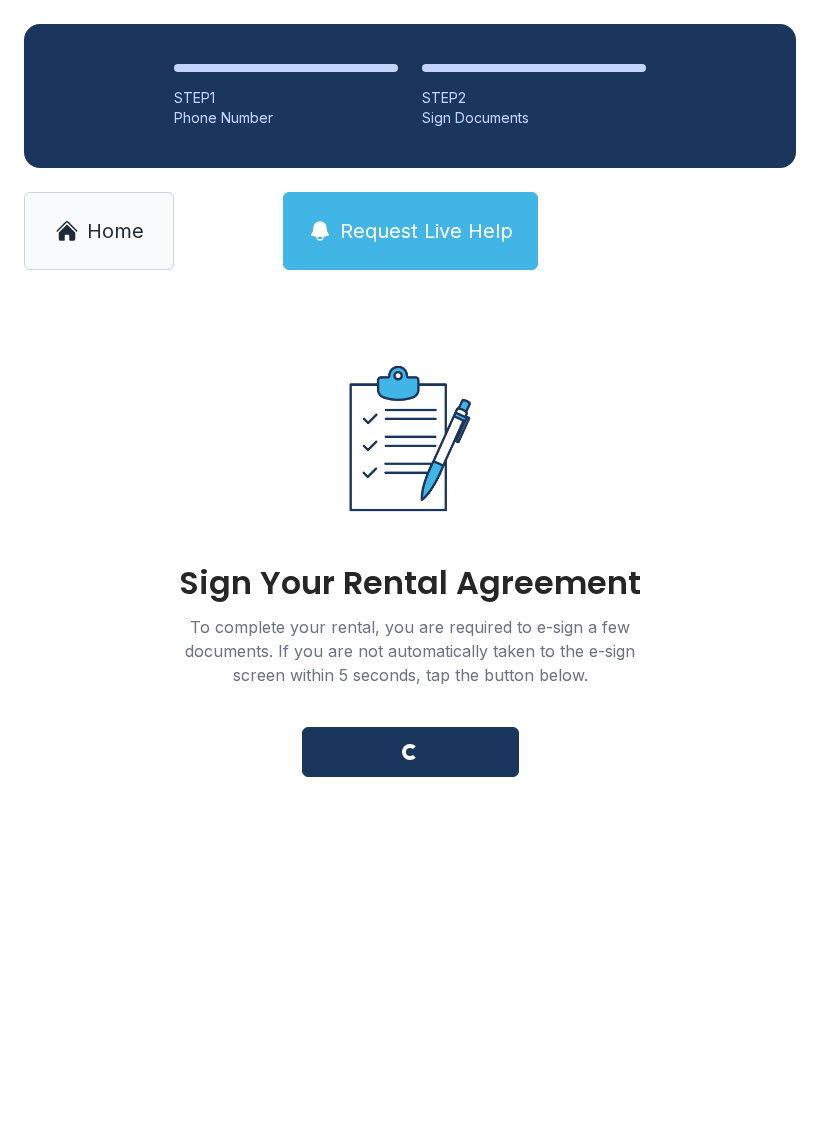 scroll, scrollTop: 0, scrollLeft: 0, axis: both 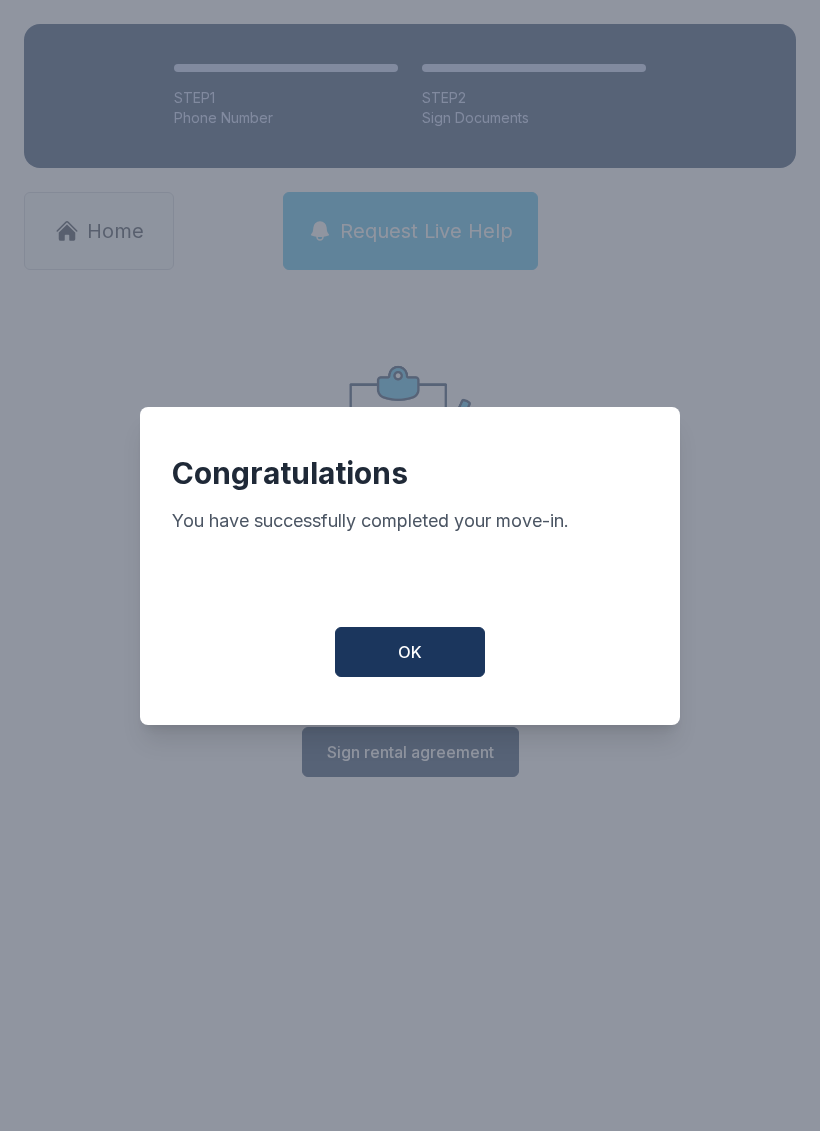 click on "OK" at bounding box center [410, 652] 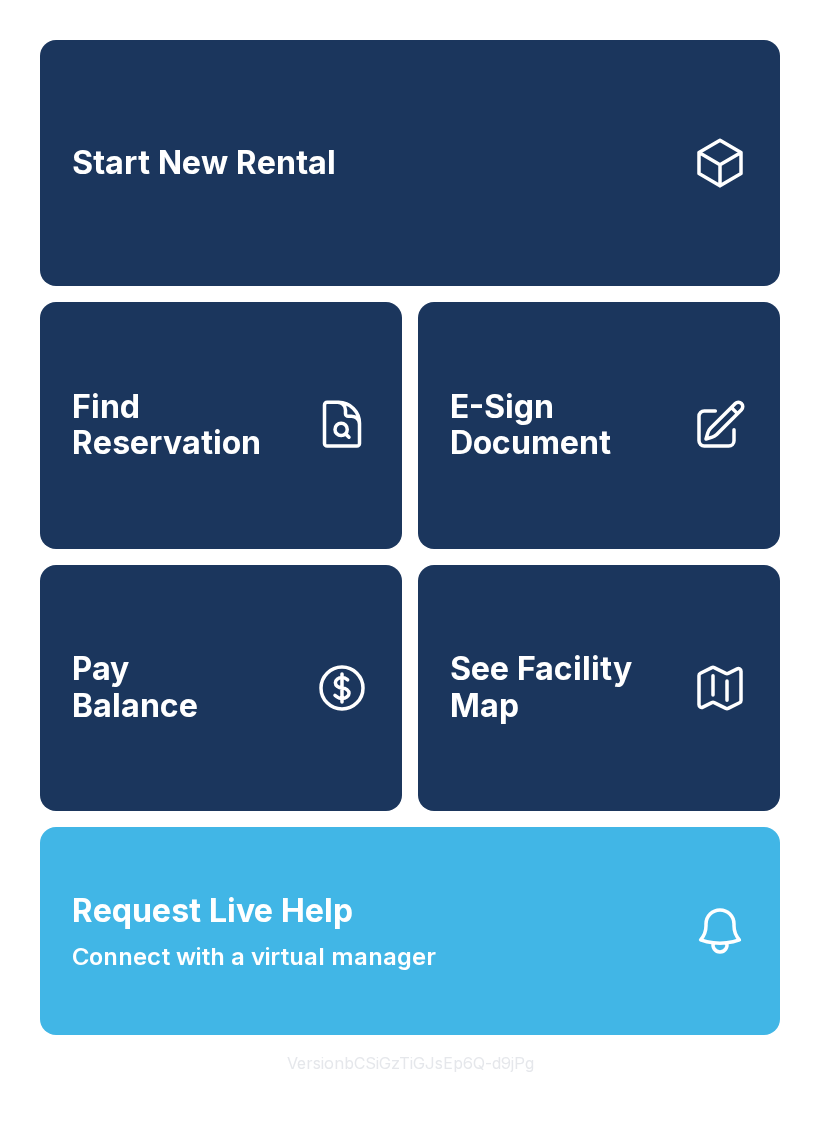 click on "Request Live Help" at bounding box center (212, 911) 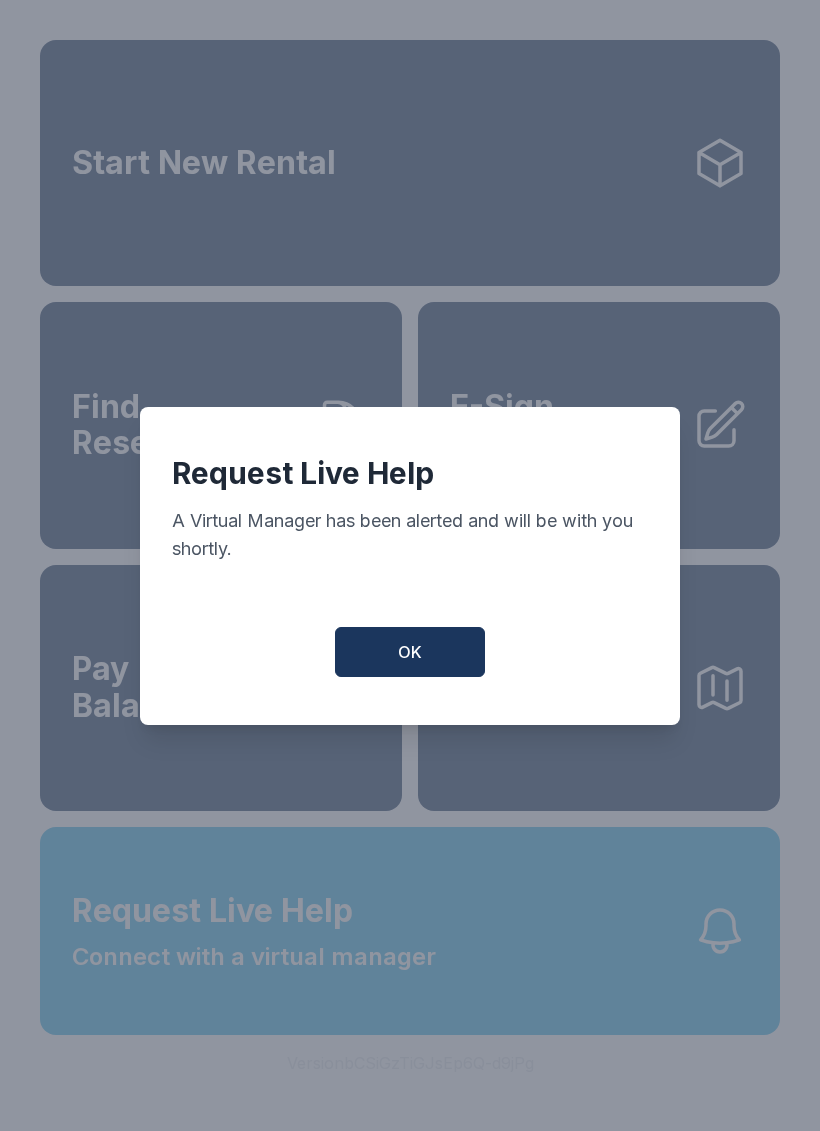 click on "OK" at bounding box center (410, 652) 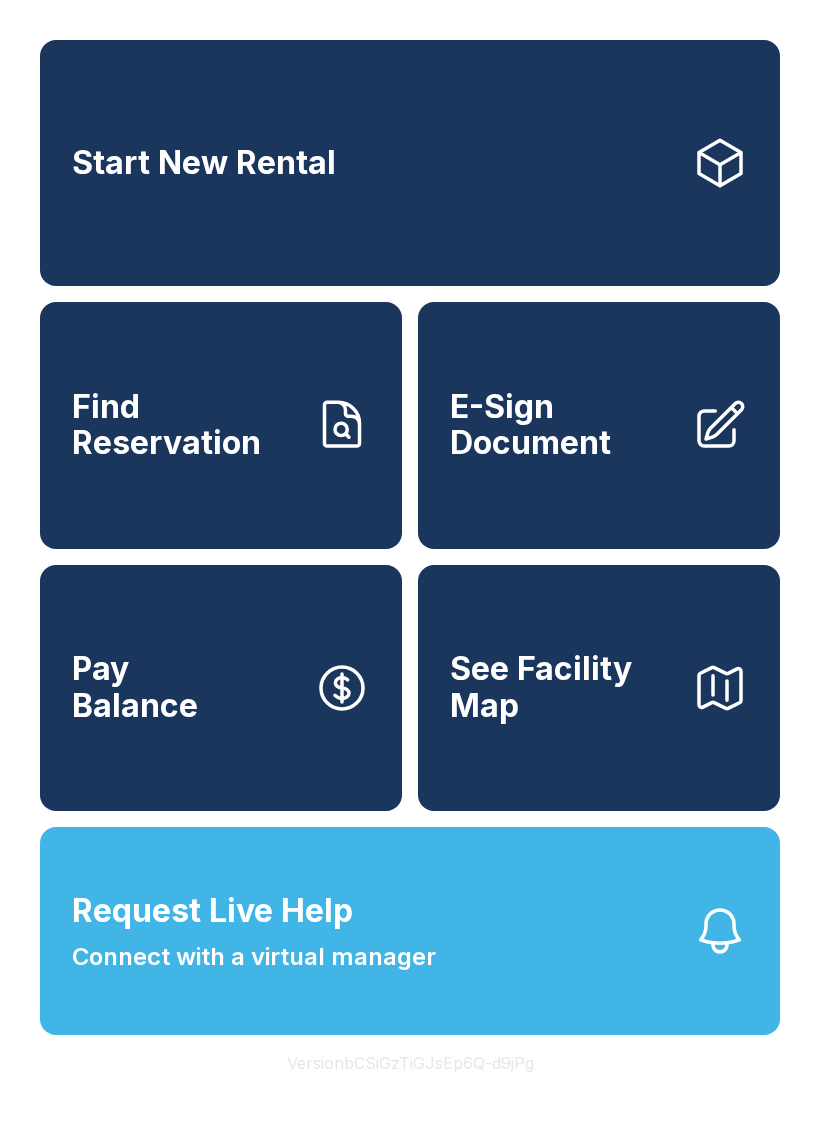 click on "Request Live Help" at bounding box center [212, 911] 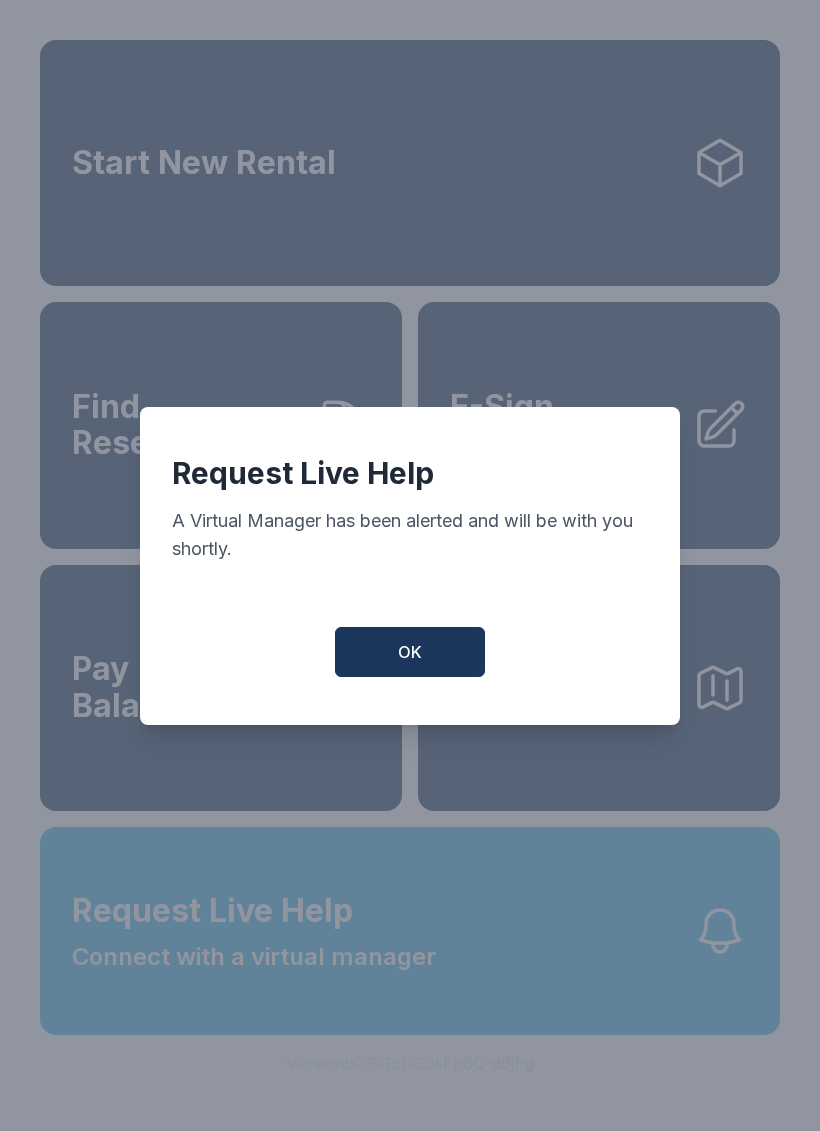 click on "OK" at bounding box center (410, 652) 